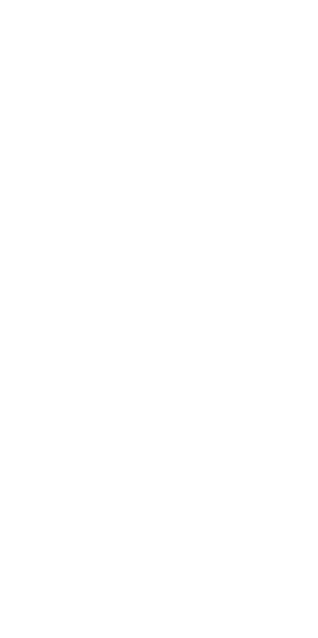 scroll, scrollTop: 0, scrollLeft: 0, axis: both 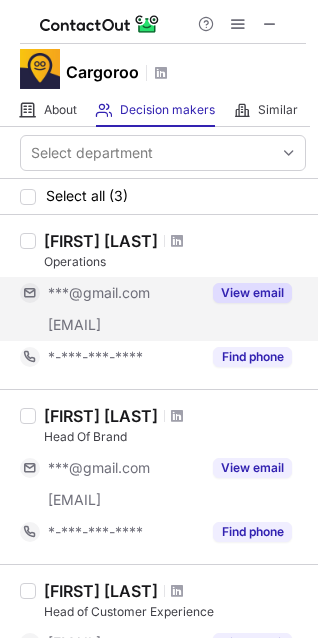 click on "View email" at bounding box center [252, 293] 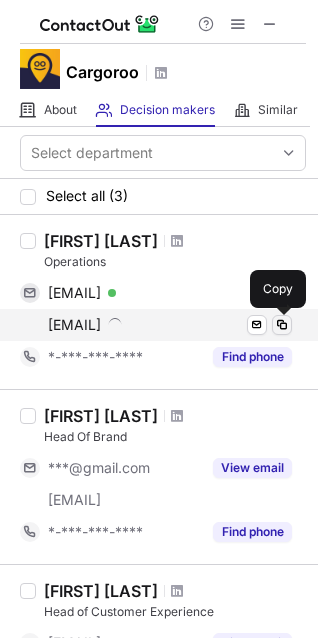 click at bounding box center (282, 325) 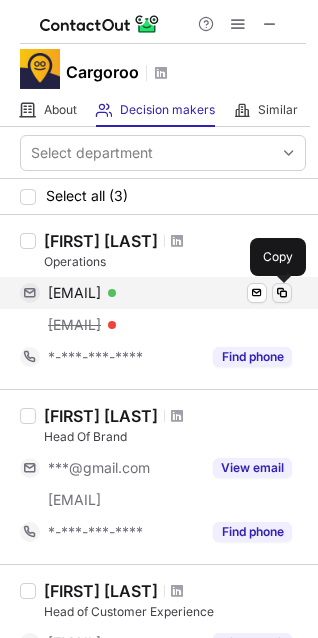 click at bounding box center (282, 293) 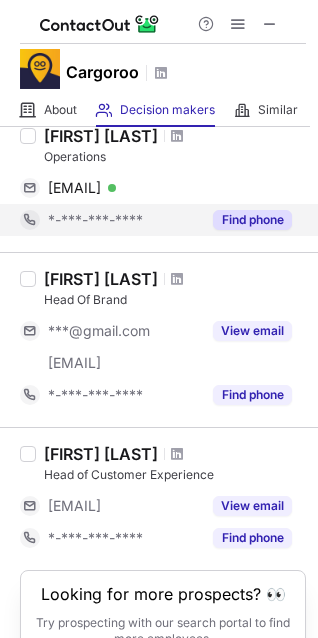 scroll, scrollTop: 0, scrollLeft: 0, axis: both 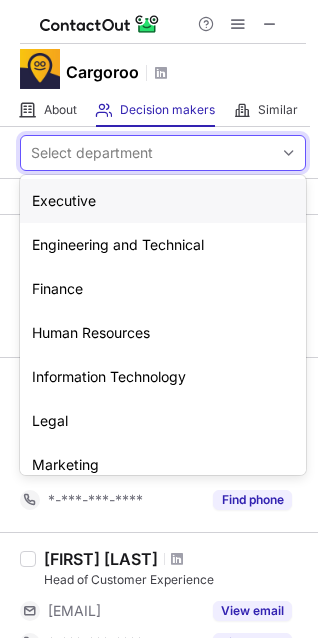 click on "Select department" at bounding box center [147, 153] 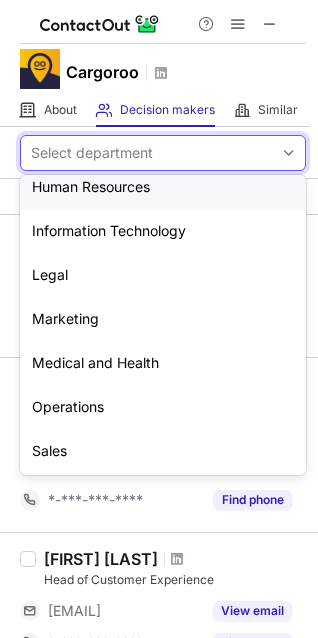 scroll, scrollTop: 148, scrollLeft: 0, axis: vertical 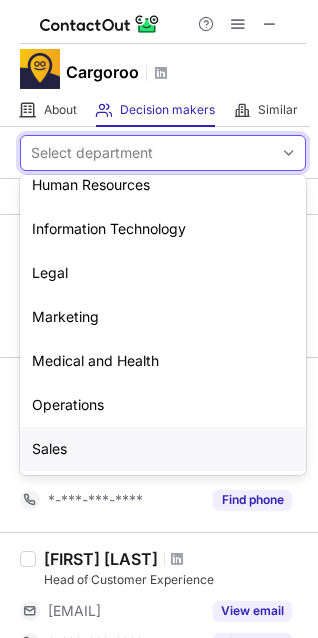 click on "Sales" at bounding box center (163, 449) 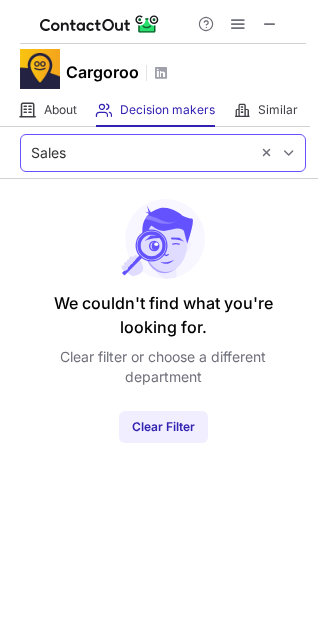 click on "Sales" at bounding box center [135, 153] 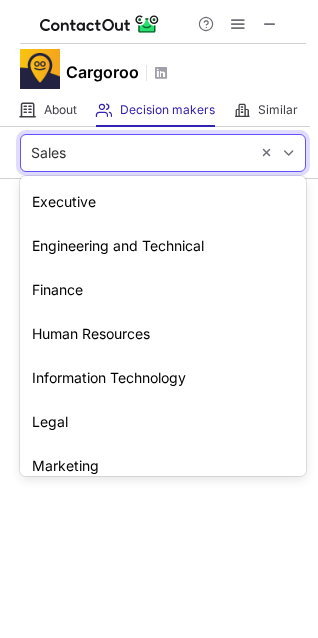scroll, scrollTop: 148, scrollLeft: 0, axis: vertical 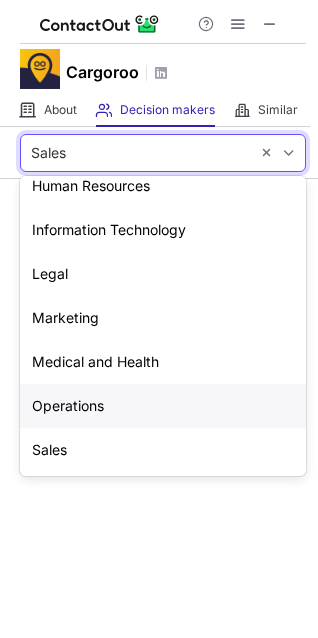 click on "Operations" at bounding box center (163, 406) 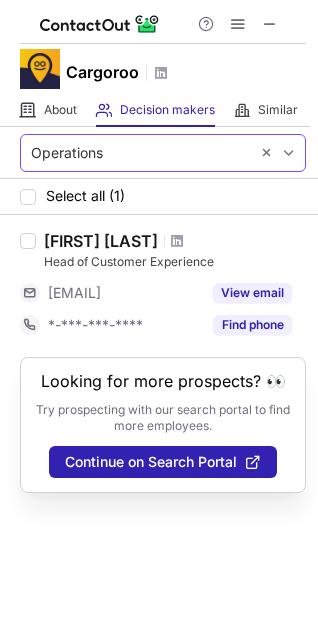 click on "Operations" at bounding box center [135, 153] 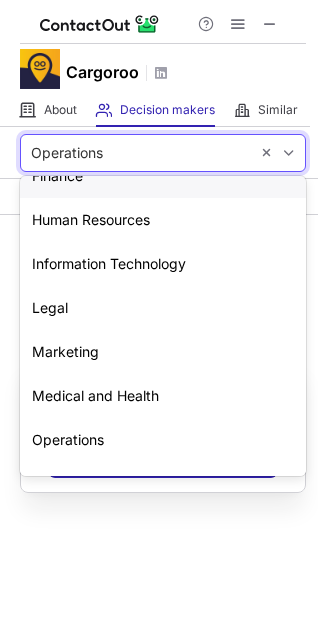 scroll, scrollTop: 0, scrollLeft: 0, axis: both 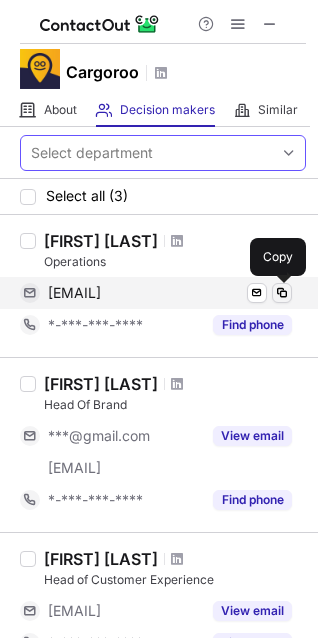 click at bounding box center [282, 293] 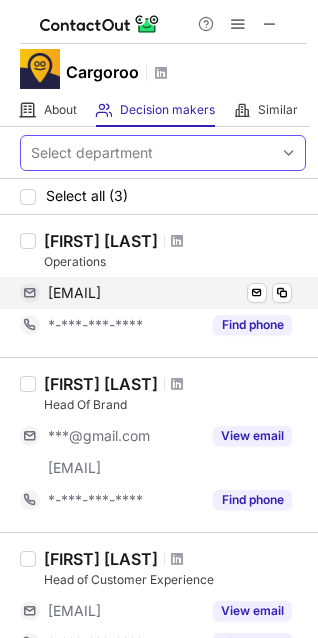 type 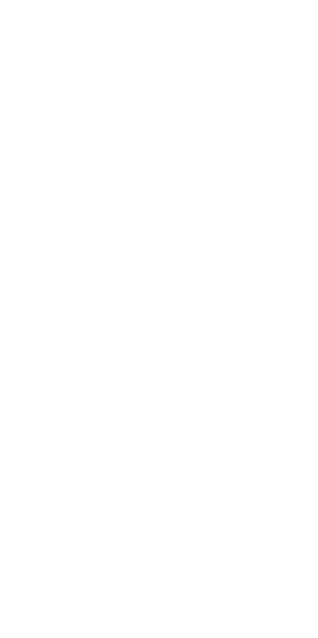 scroll, scrollTop: 0, scrollLeft: 0, axis: both 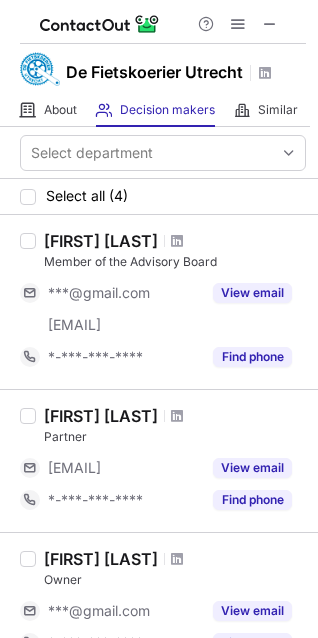 click on "Help & Support" at bounding box center (163, 22) 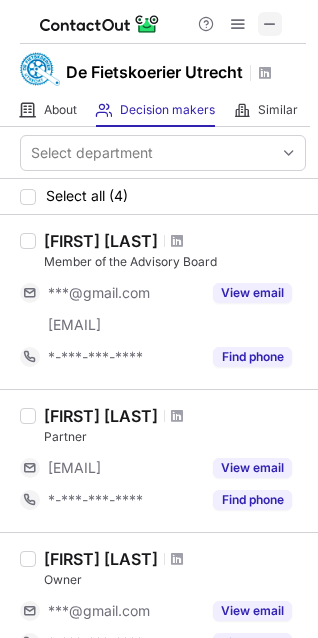 click at bounding box center [270, 24] 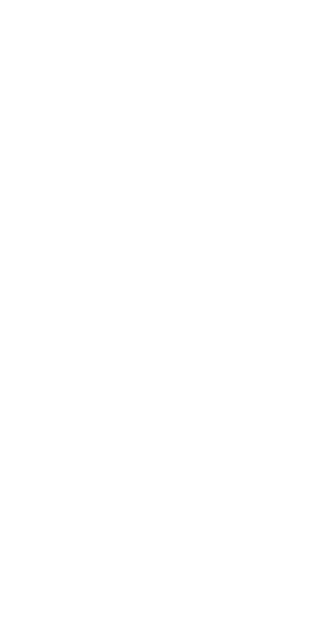 scroll, scrollTop: 0, scrollLeft: 0, axis: both 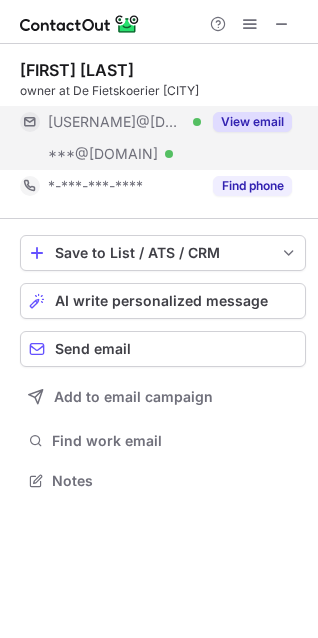 click on "View email" at bounding box center [252, 122] 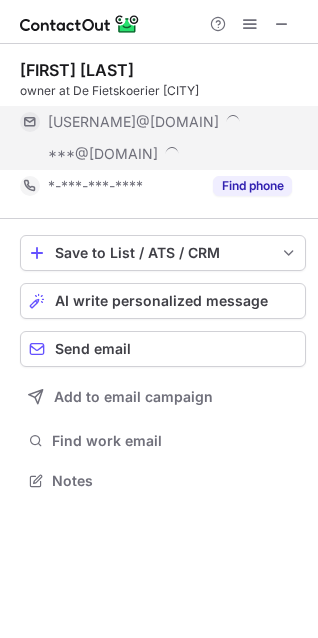 scroll, scrollTop: 10, scrollLeft: 10, axis: both 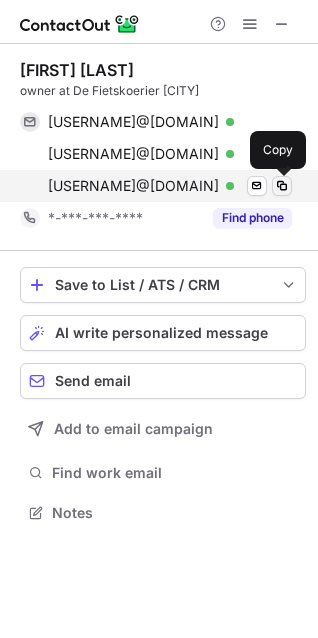 click at bounding box center (282, 186) 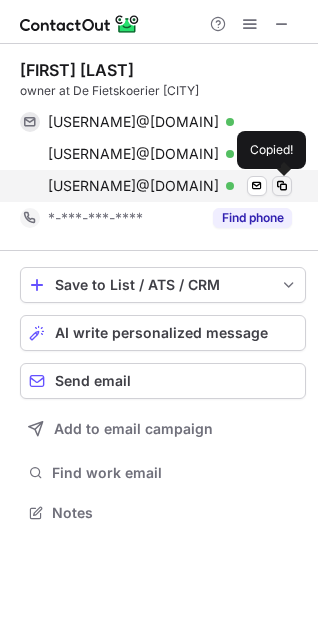 type 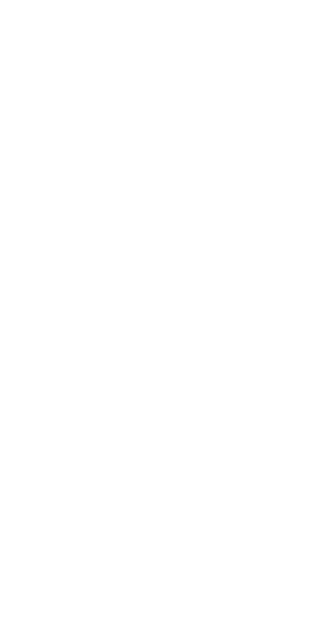 scroll, scrollTop: 0, scrollLeft: 0, axis: both 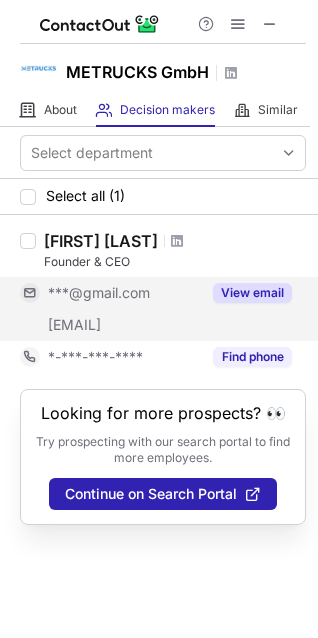 click on "View email" at bounding box center (252, 293) 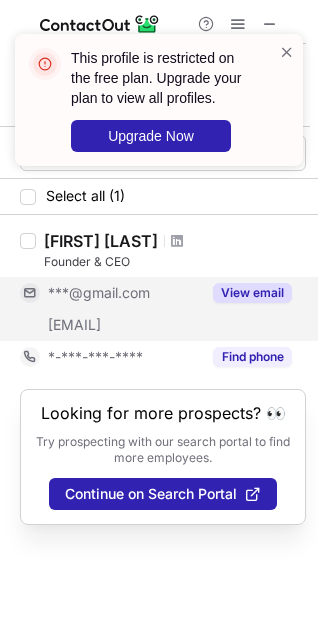 click on "This profile is restricted on the free plan. Upgrade your plan to view all profiles. Upgrade Now" at bounding box center [151, 100] 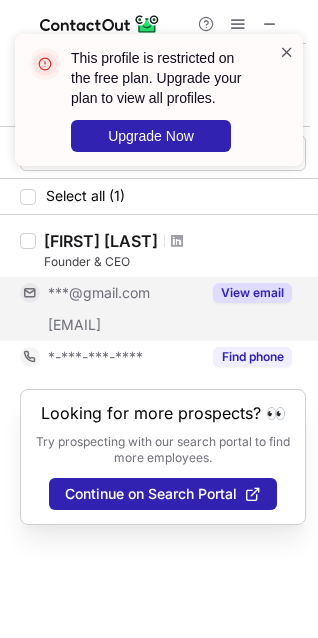 click at bounding box center [287, 52] 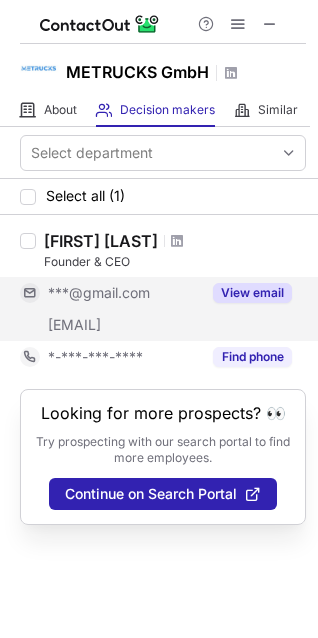 click on "METRUCKS GmbH" at bounding box center [159, 69] 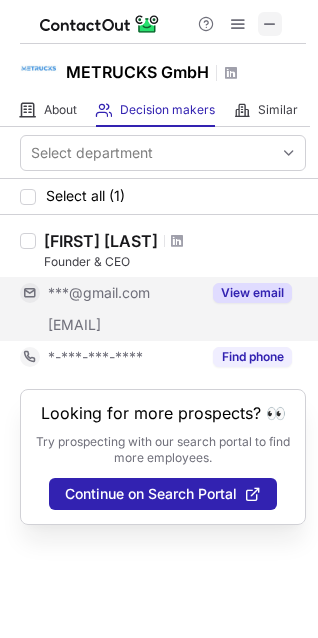 click at bounding box center (270, 24) 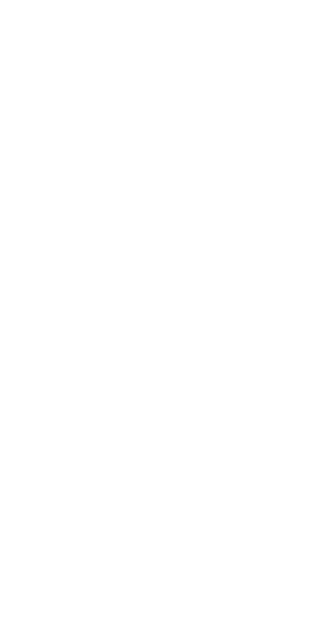 scroll, scrollTop: 0, scrollLeft: 0, axis: both 